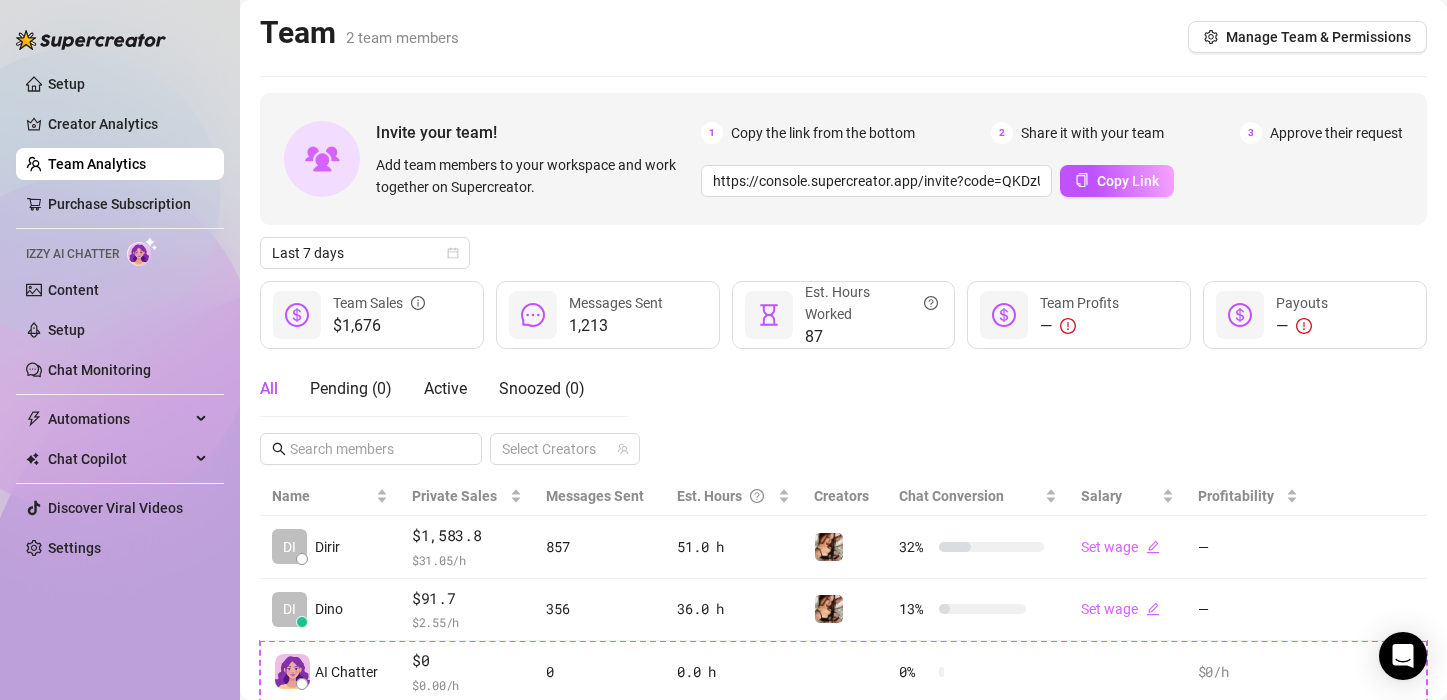 scroll, scrollTop: 0, scrollLeft: 0, axis: both 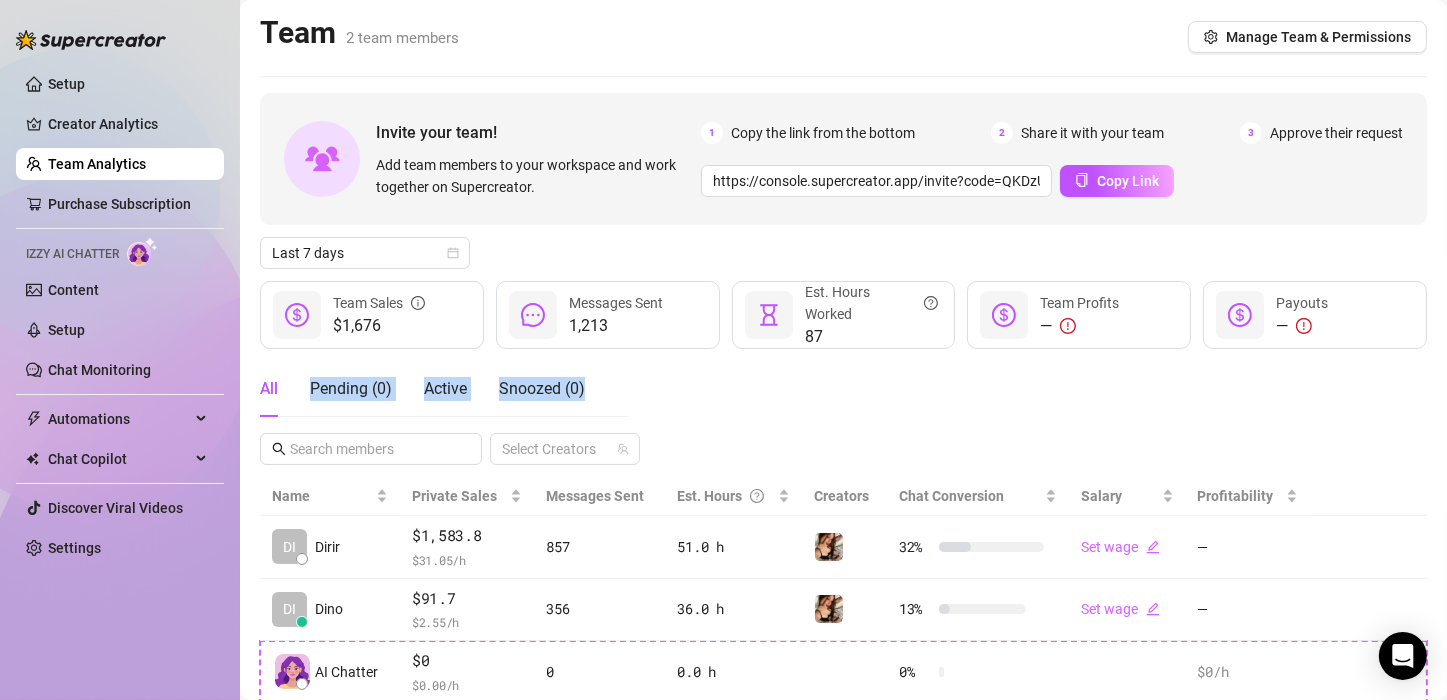 drag, startPoint x: 617, startPoint y: 415, endPoint x: 284, endPoint y: 364, distance: 336.88278 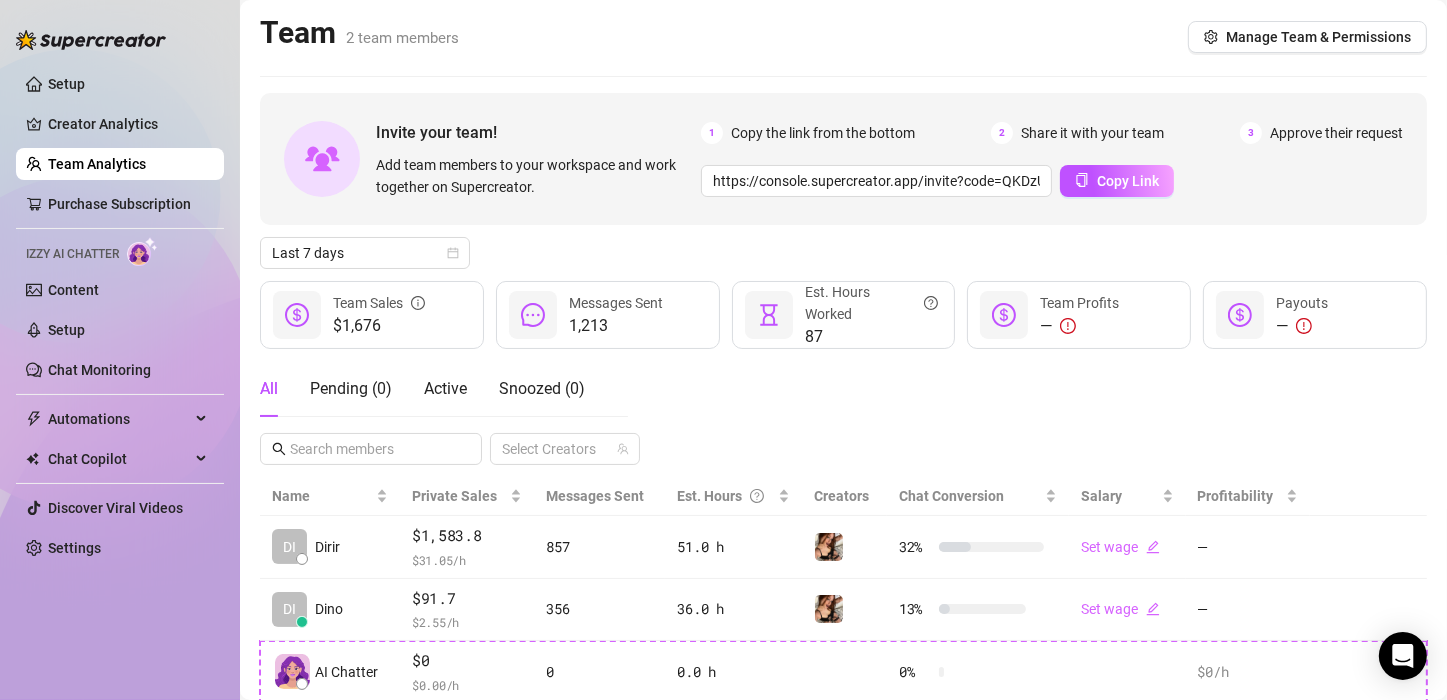 click on "Team 2   team members Manage Team & Permissions" at bounding box center [843, 37] 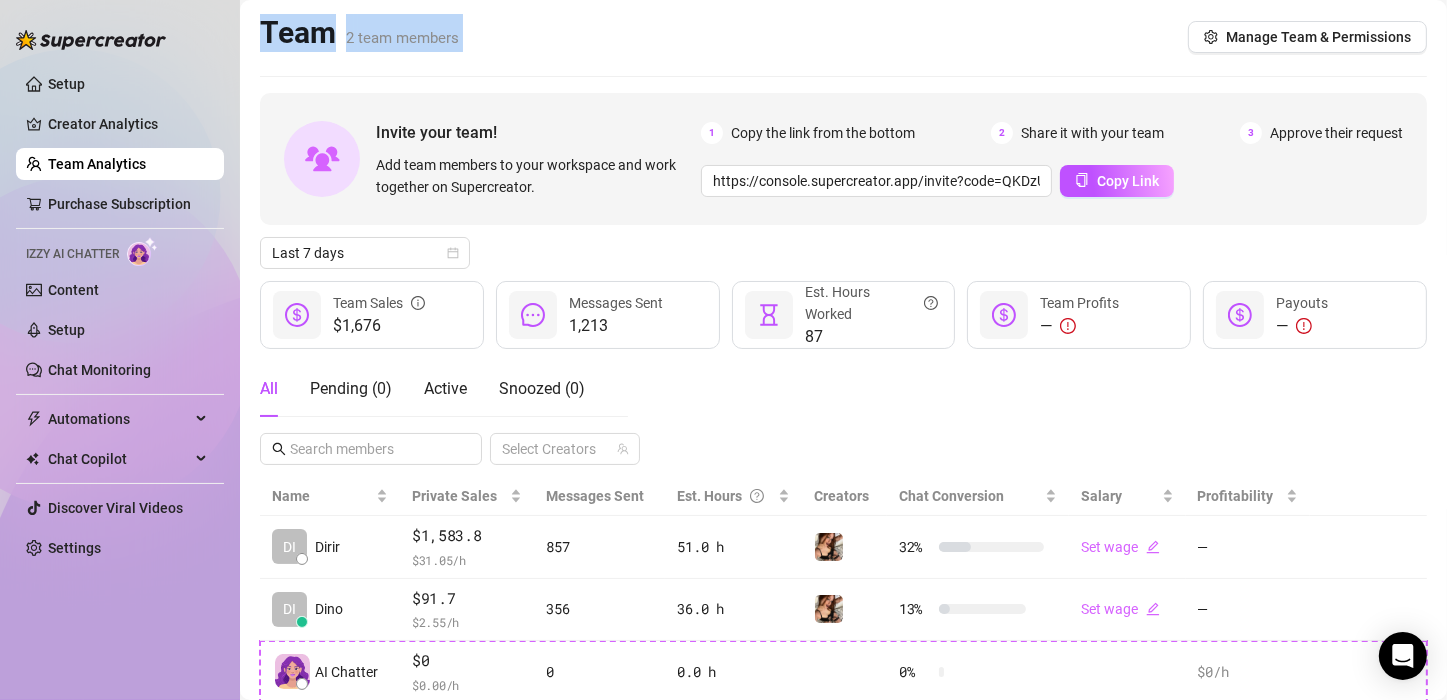 drag, startPoint x: 490, startPoint y: 46, endPoint x: 242, endPoint y: 20, distance: 249.35918 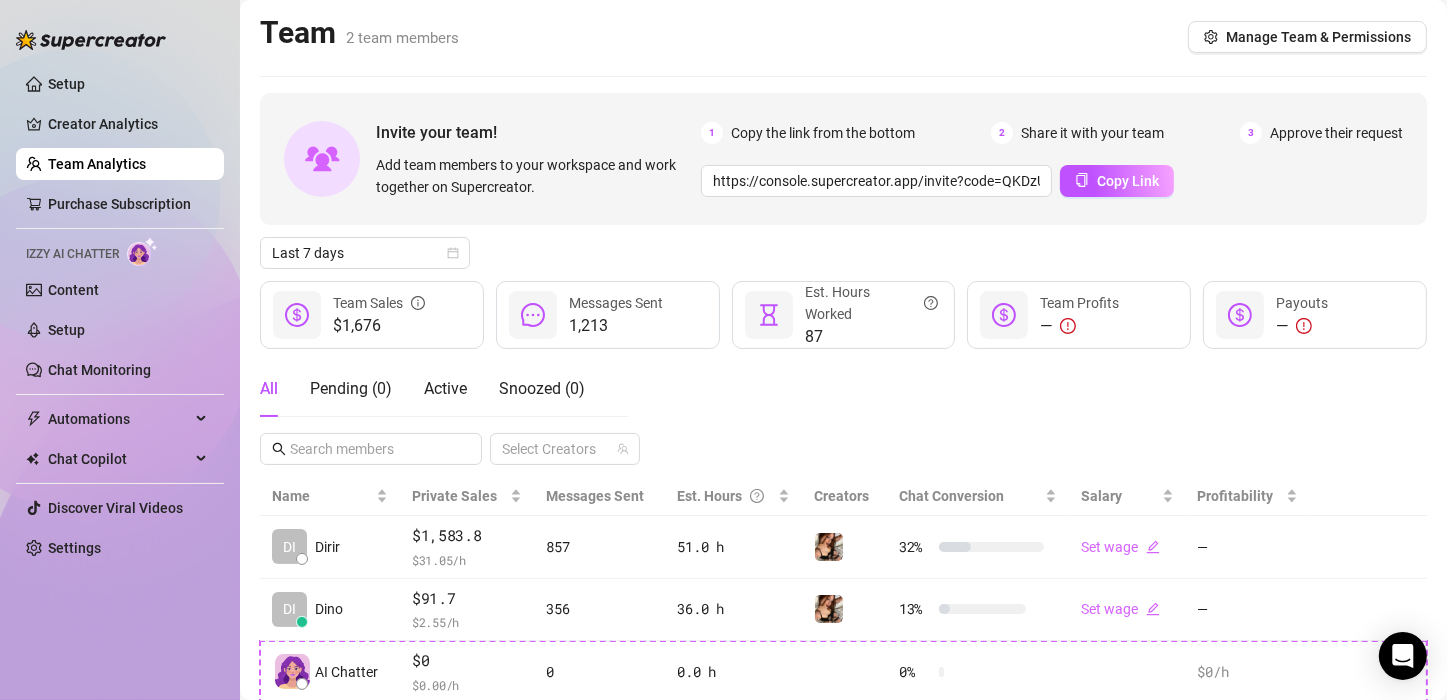 click on "Setup Creator Analytics   Team Analytics Purchase Subscription Izzy AI Chatter Content Setup Chat Monitoring Automations Chat Copilot Discover Viral Videos Settings Izzy AI Chatter" at bounding box center (120, 350) 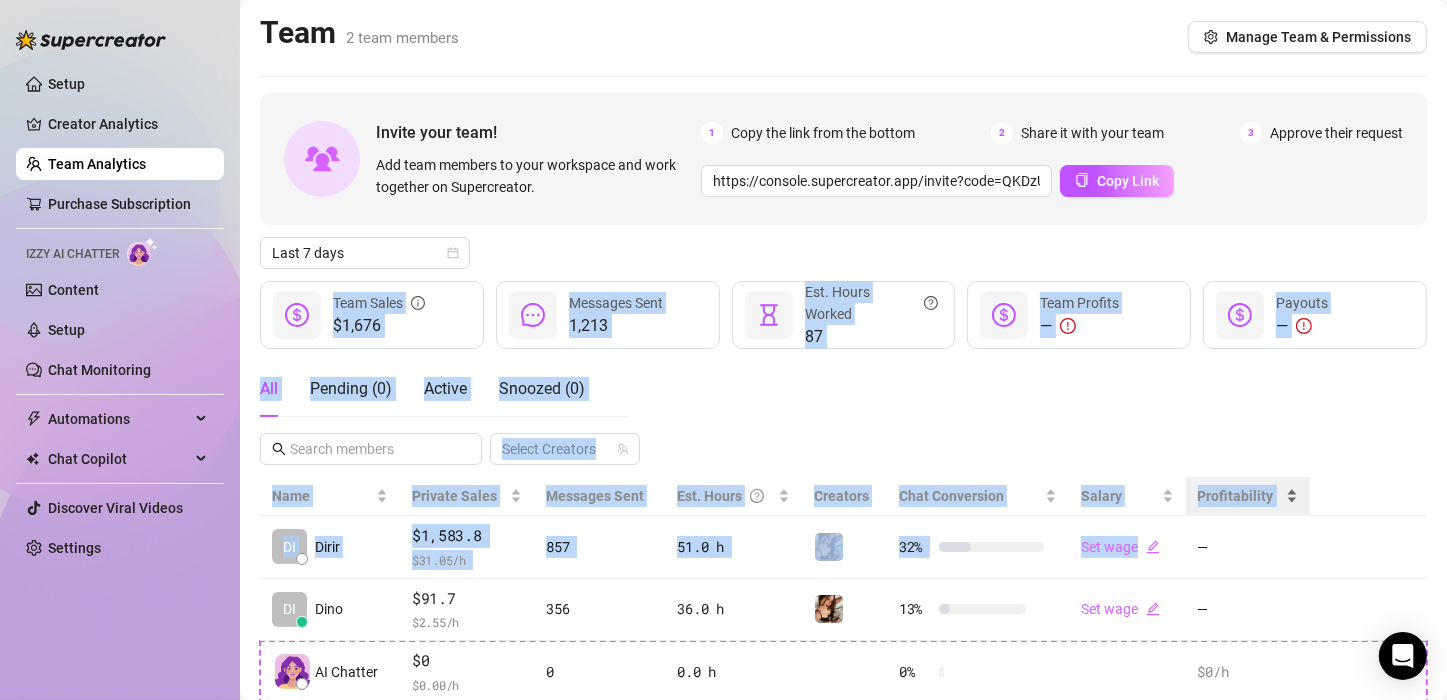 drag, startPoint x: 259, startPoint y: 272, endPoint x: 1198, endPoint y: 506, distance: 967.7174 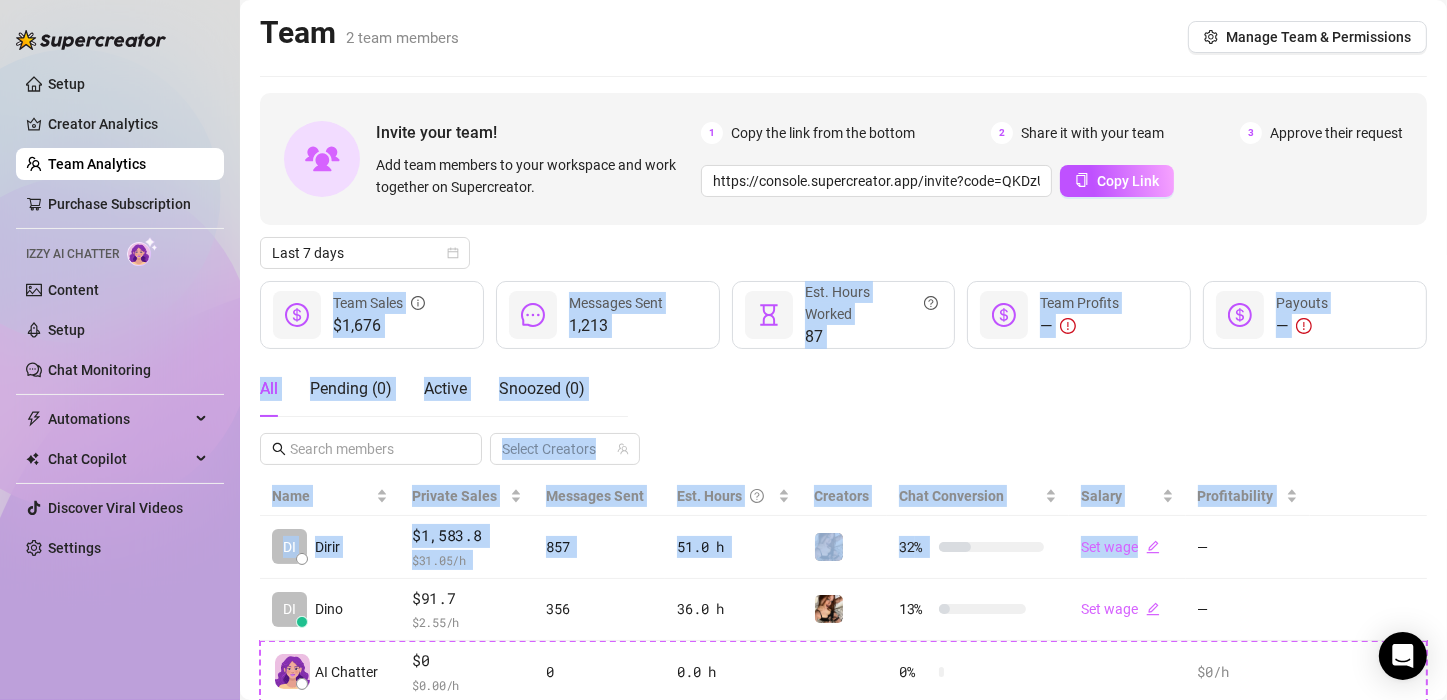 click on "Invite your team! Add team members to your workspace and work together on Supercreator. 1 Copy the link from the bottom 2 Share it with your team 3 Approve their request https://console.supercreator.app/invite?code=QKDzUVtPK8NnKhHLyD4rW0bJZuX2&workspace=Inkanta Copy Link Last 7 days $1,676 Team Sales 1,213 Messages Sent 87 Est. Hours Worked — Team Profits — Payouts All Pending ( 0 ) Active Snoozed ( 0 ) Select Creators Name Private Sales Messages Sent Est. Hours Creators Chat Conversion Salary Profitability DI Dirir $1,583.8 $ 31.05 /h 857 51.0 h 32 % Set wage — DI Dino $91.7 $ 2.55 /h 356 36.0 h 13 % Set wage — AI Chatter $0 $ 0.00 /h 0 0.0 h 0 % $0 /h" at bounding box center [843, 398] 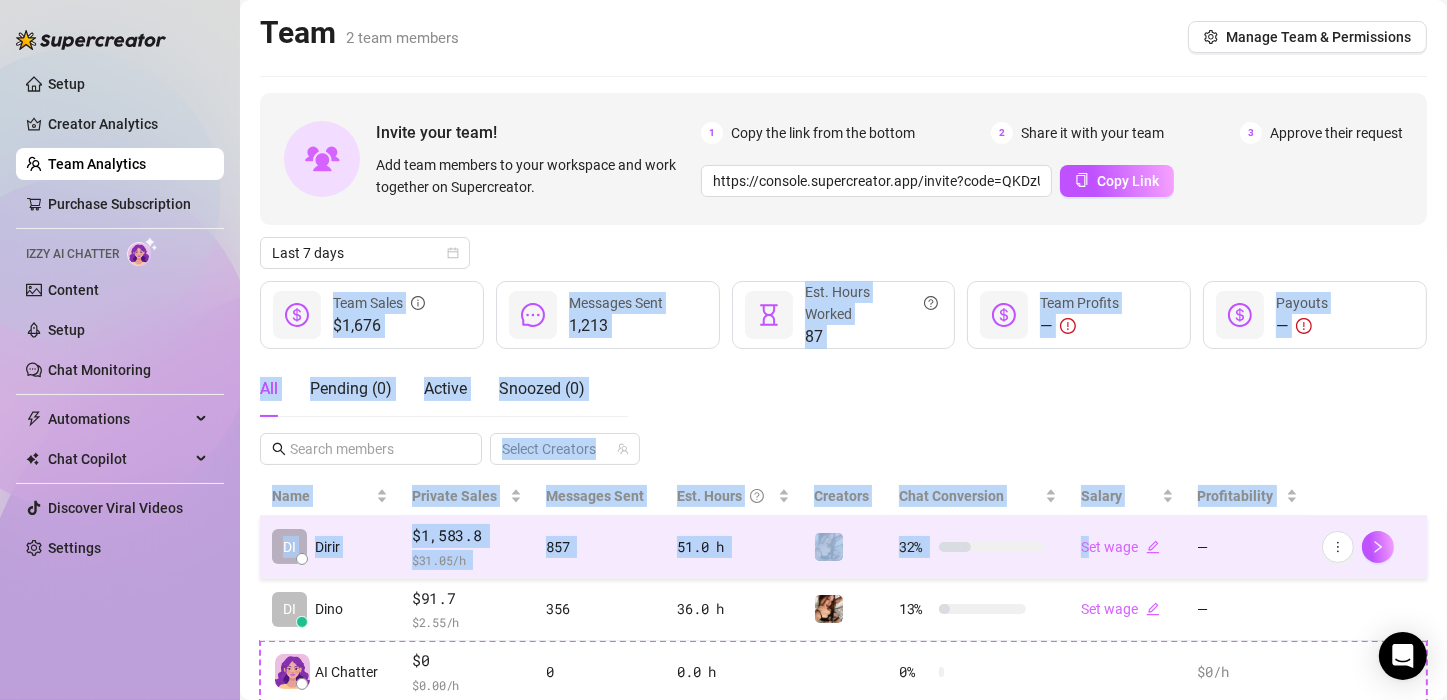 scroll, scrollTop: 62, scrollLeft: 0, axis: vertical 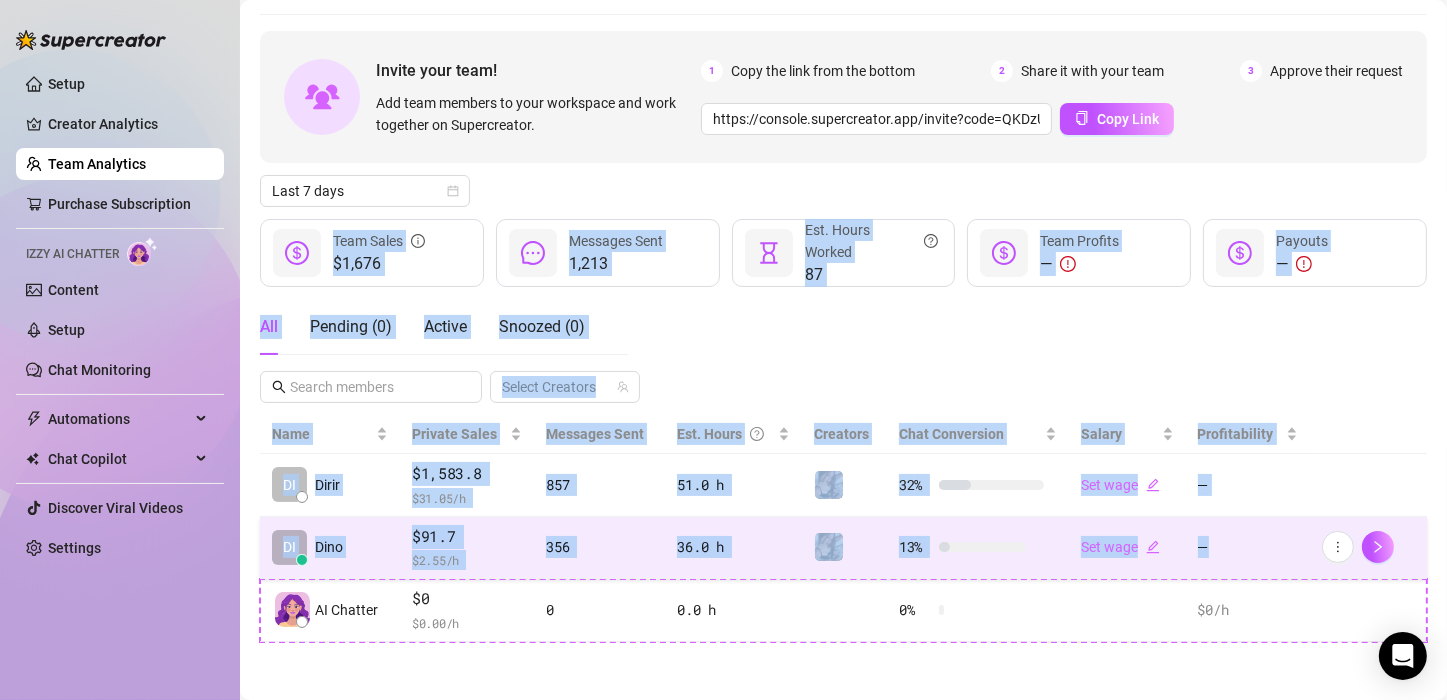 drag, startPoint x: 257, startPoint y: 279, endPoint x: 1275, endPoint y: 562, distance: 1056.6045 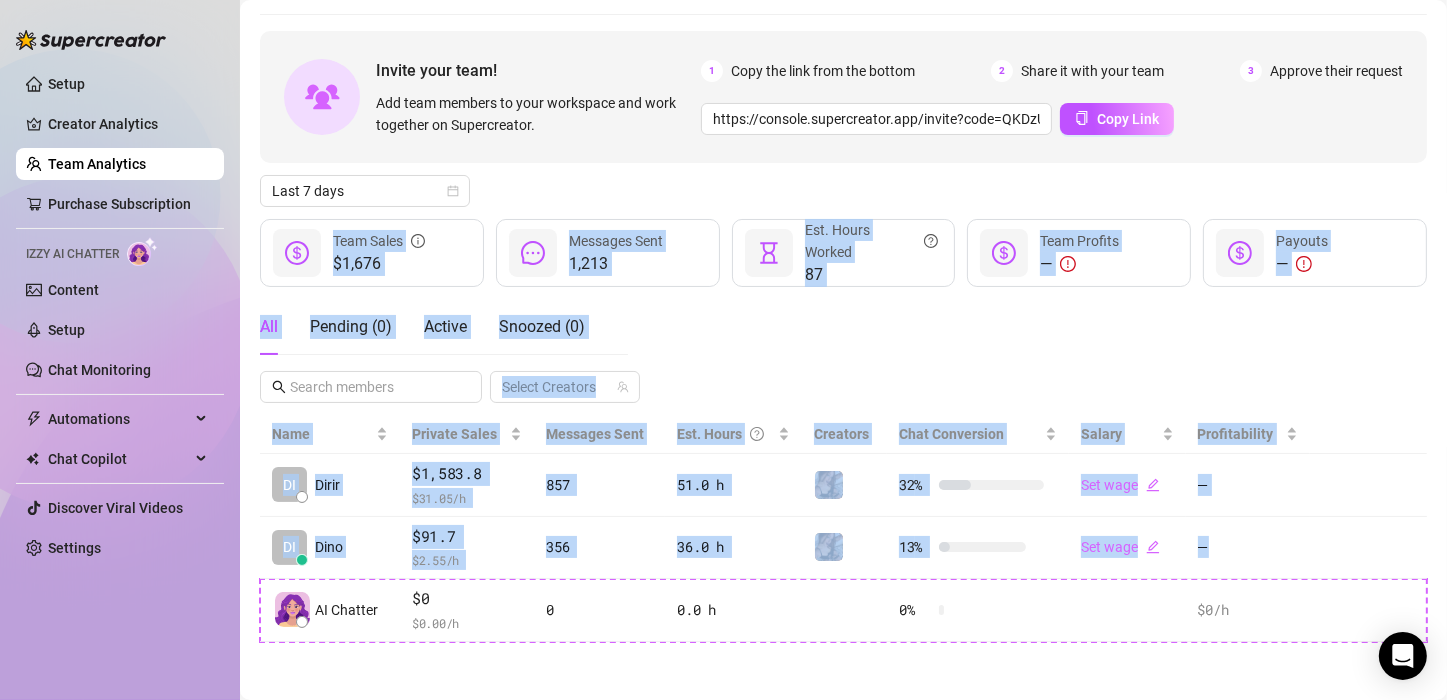 click on "All Pending ( 0 ) Active Snoozed ( 0 )   Select Creators" at bounding box center (843, 351) 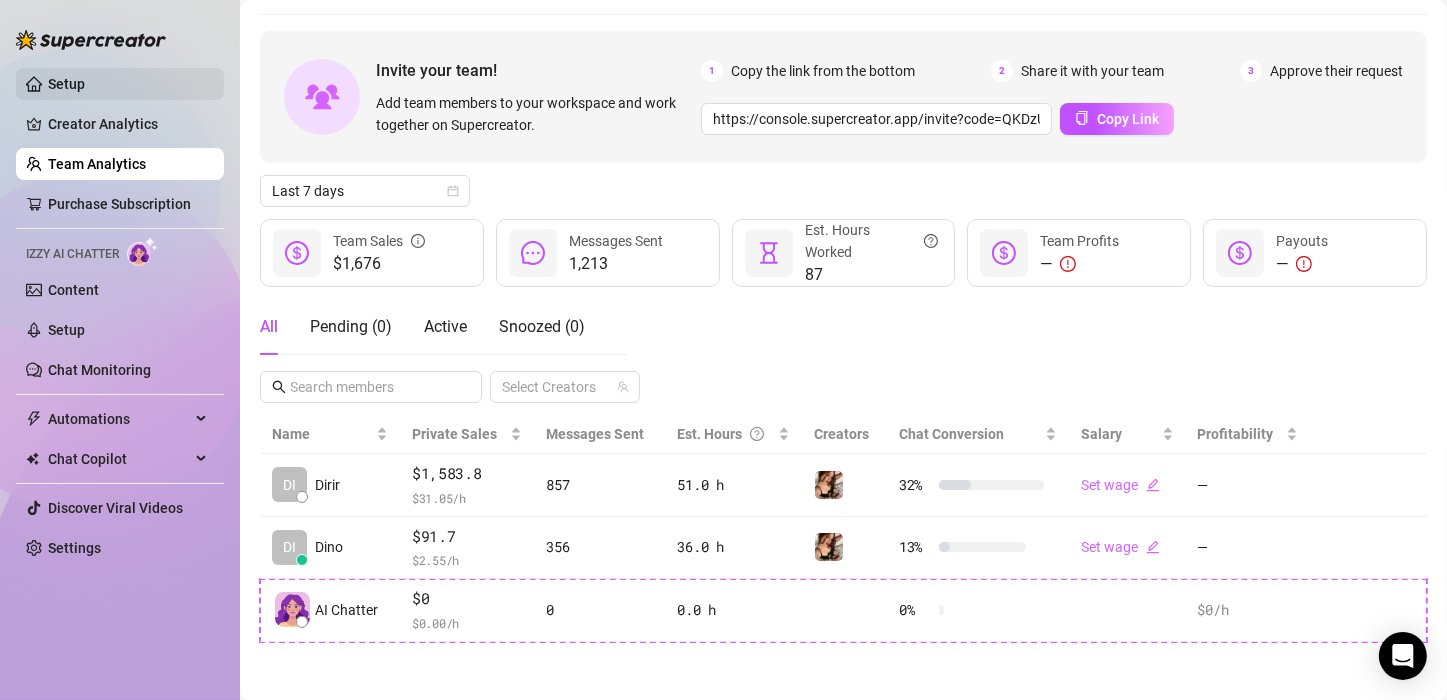 click on "Setup" at bounding box center (66, 84) 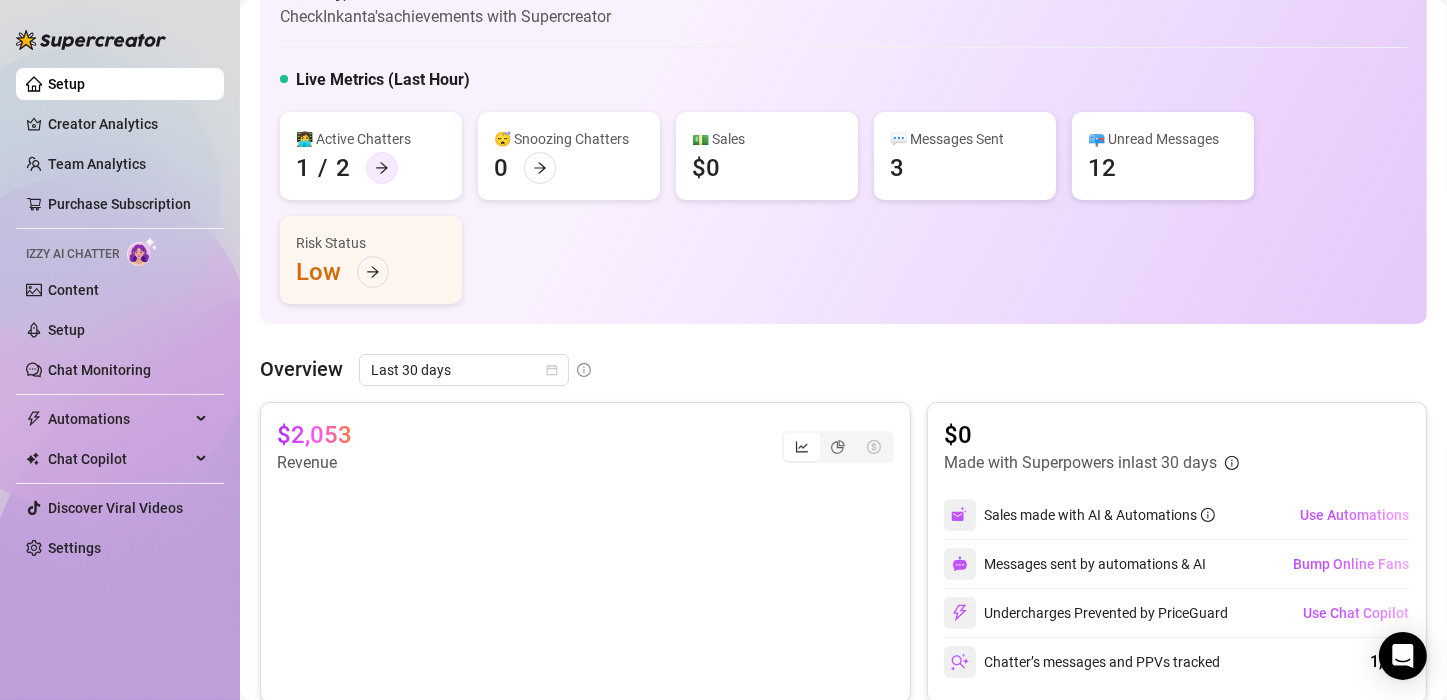 click 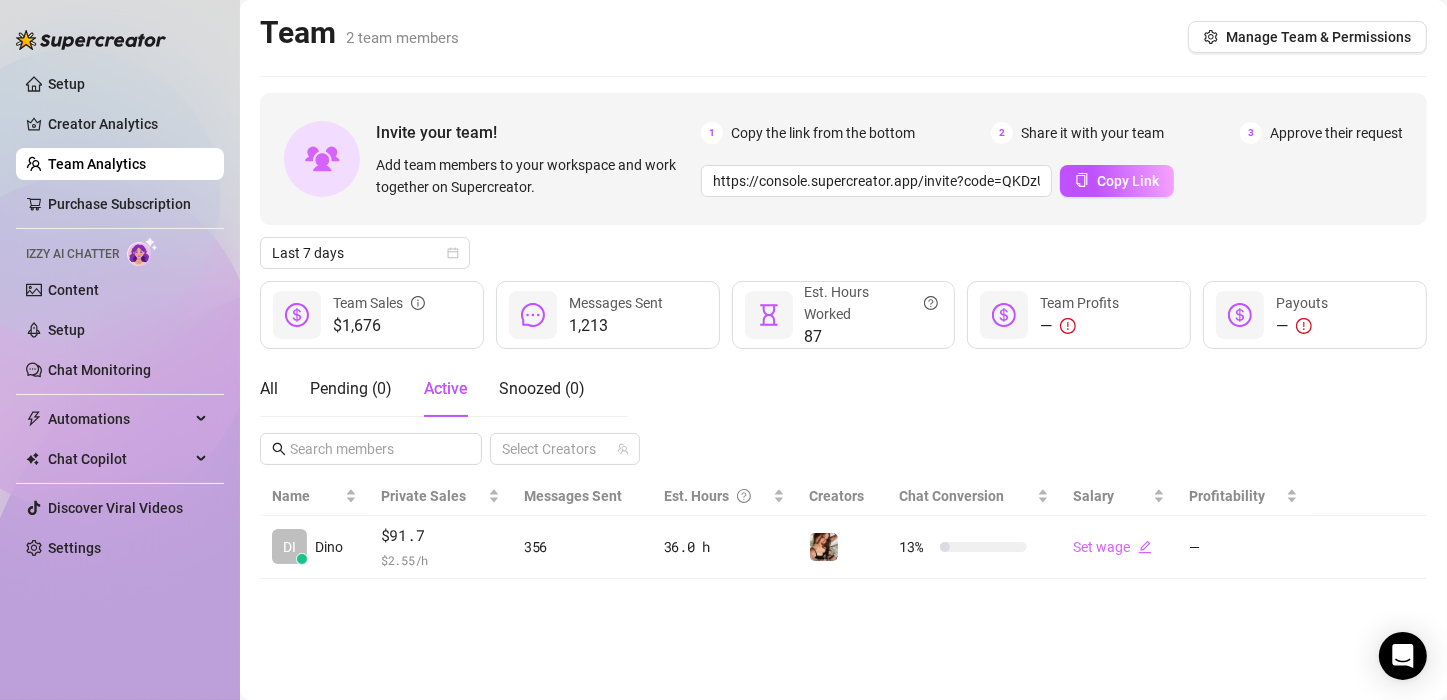 scroll, scrollTop: 0, scrollLeft: 0, axis: both 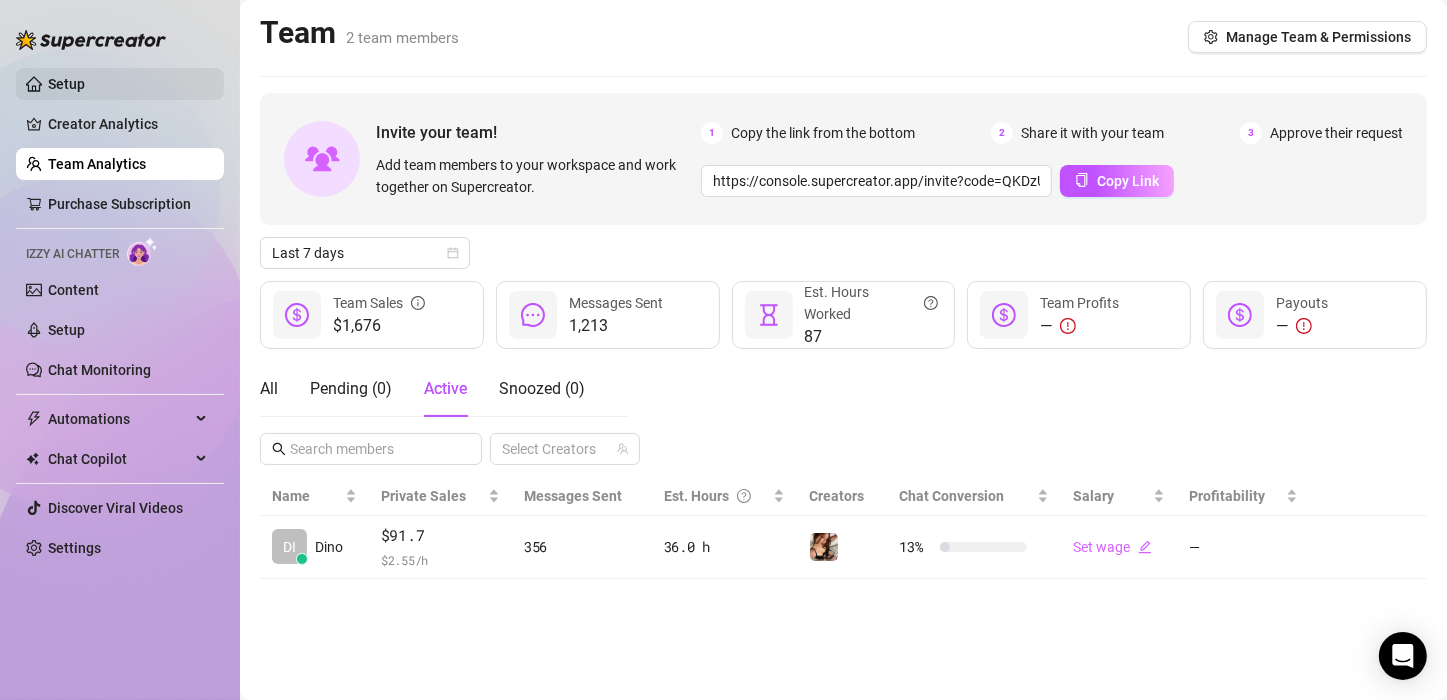 click on "Setup" at bounding box center (66, 84) 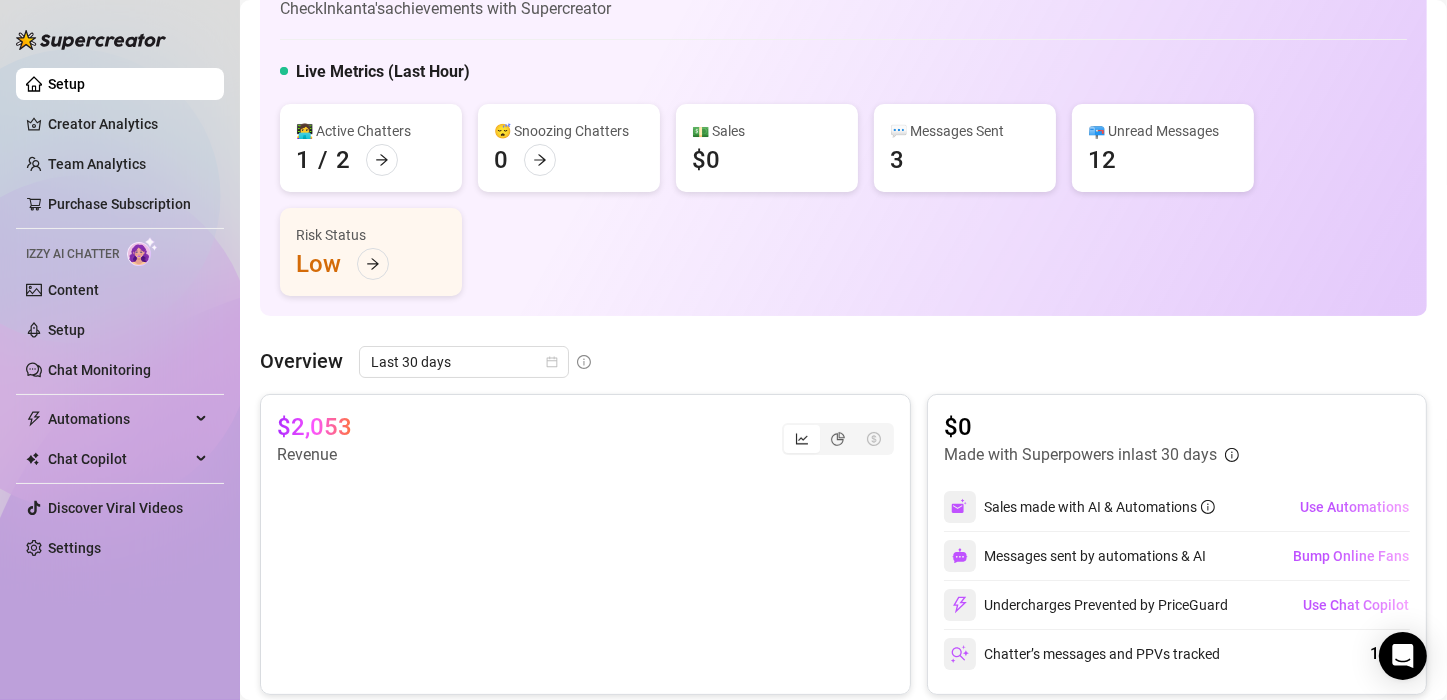 scroll, scrollTop: 0, scrollLeft: 0, axis: both 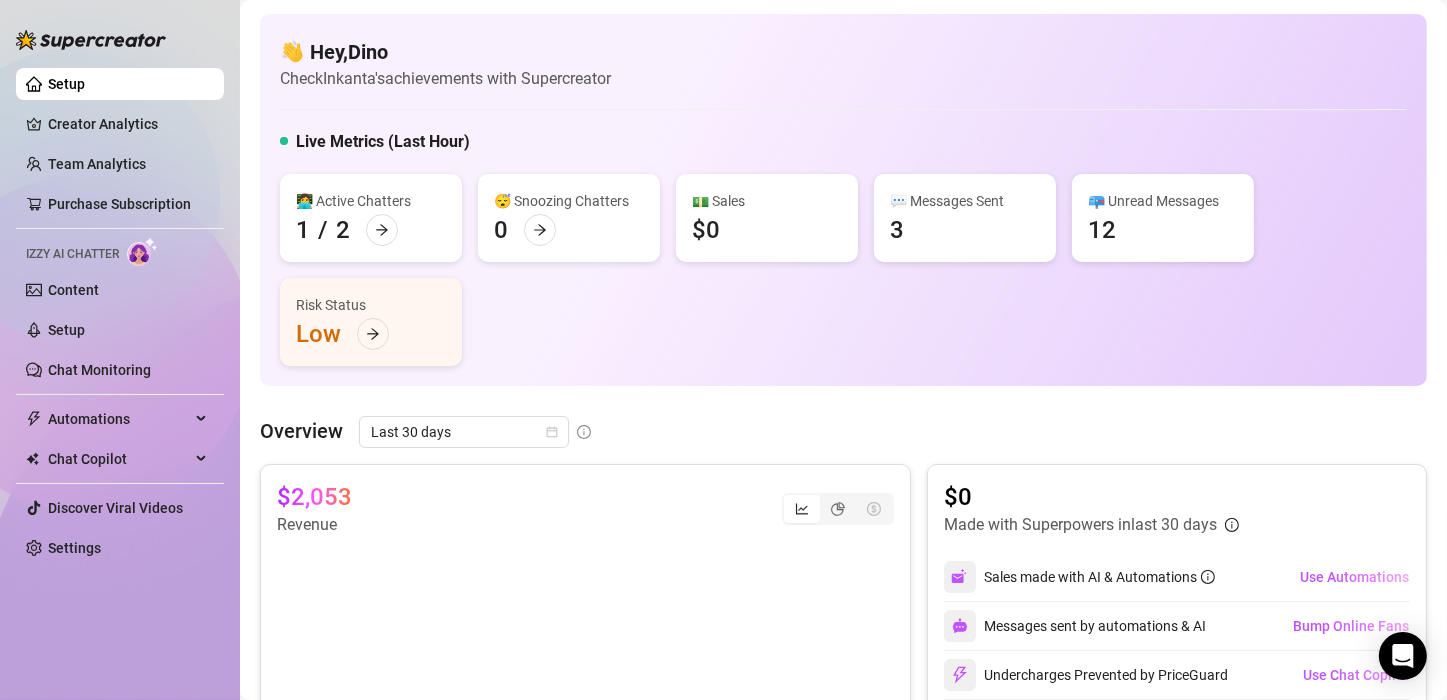 drag, startPoint x: 422, startPoint y: 53, endPoint x: 379, endPoint y: 60, distance: 43.56604 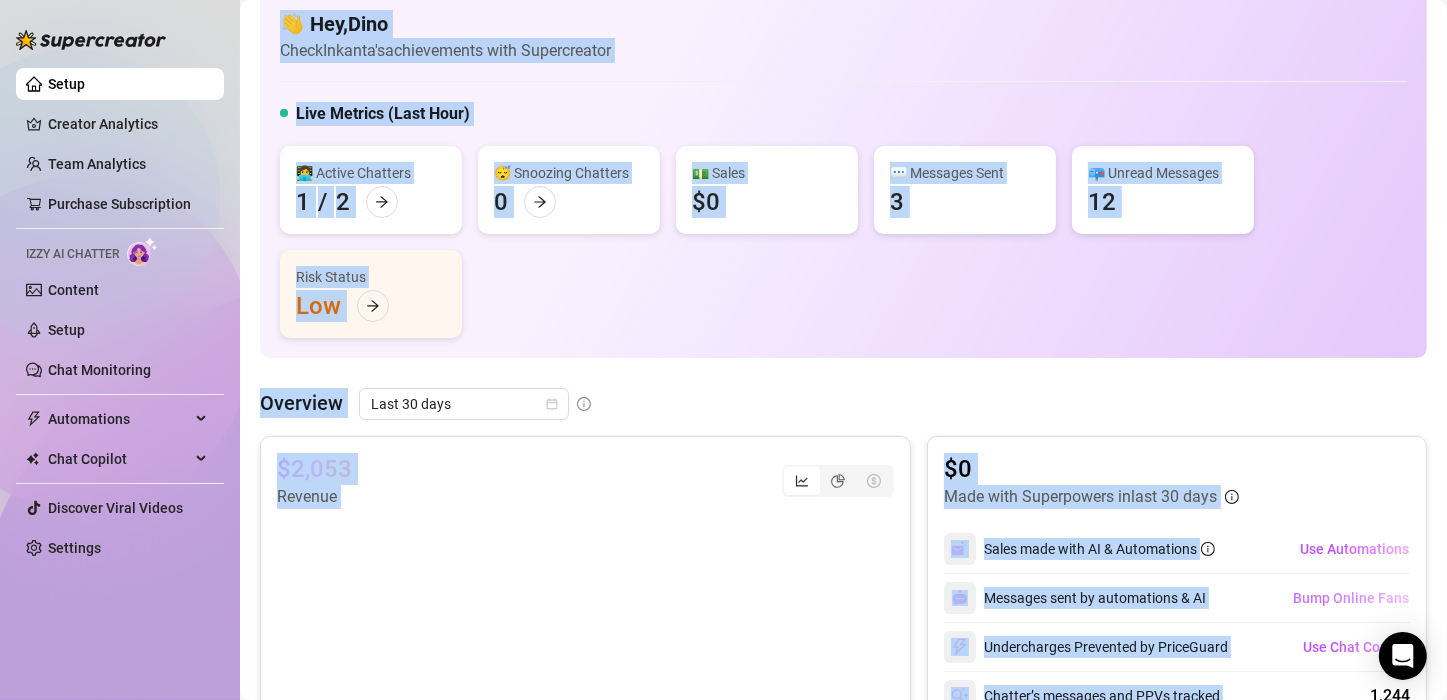 scroll, scrollTop: 43, scrollLeft: 0, axis: vertical 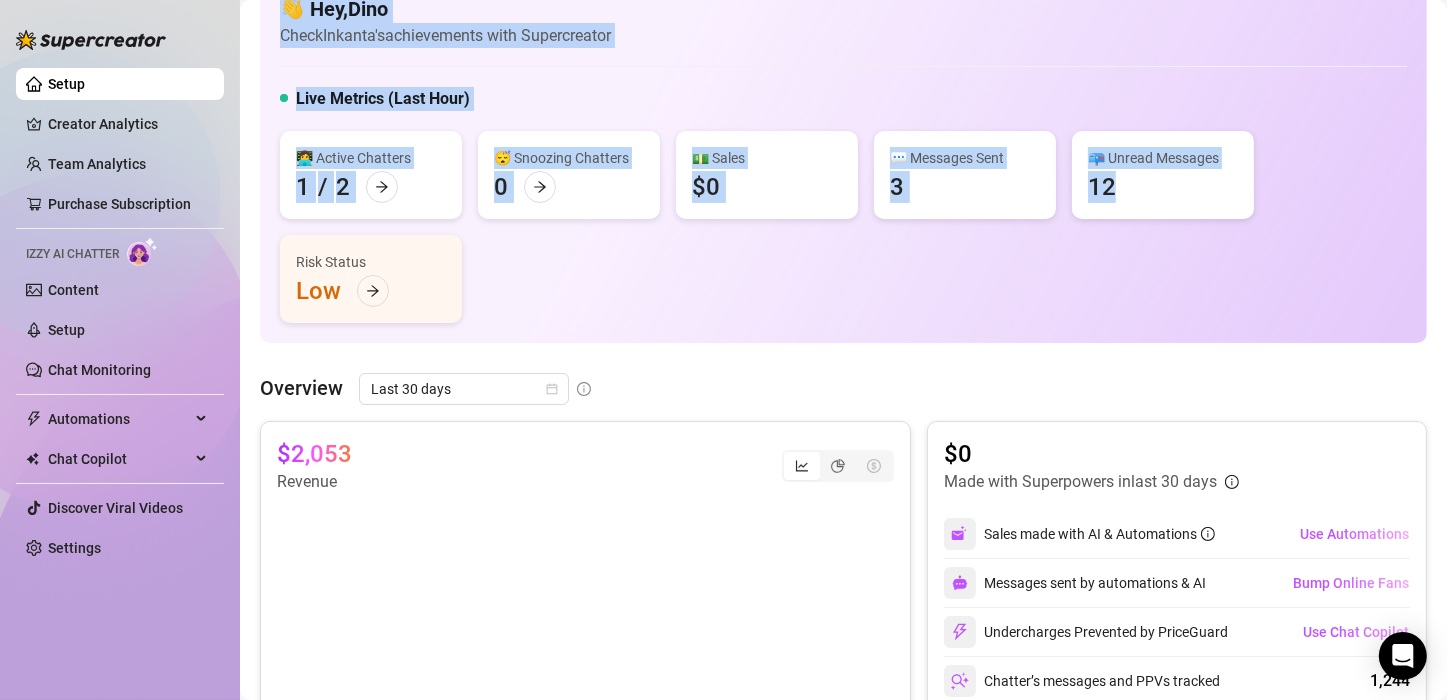 drag, startPoint x: 282, startPoint y: 43, endPoint x: 1153, endPoint y: 323, distance: 914.8995 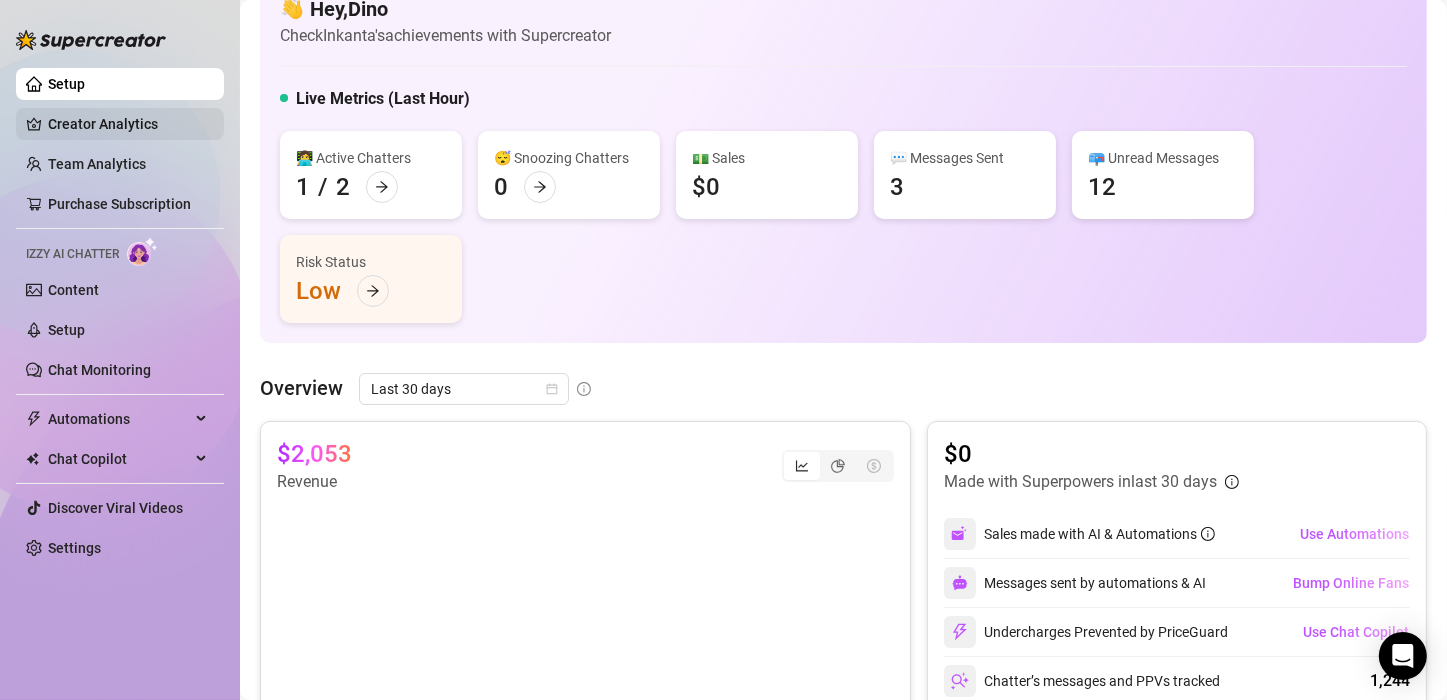 click on "Creator Analytics" at bounding box center (128, 124) 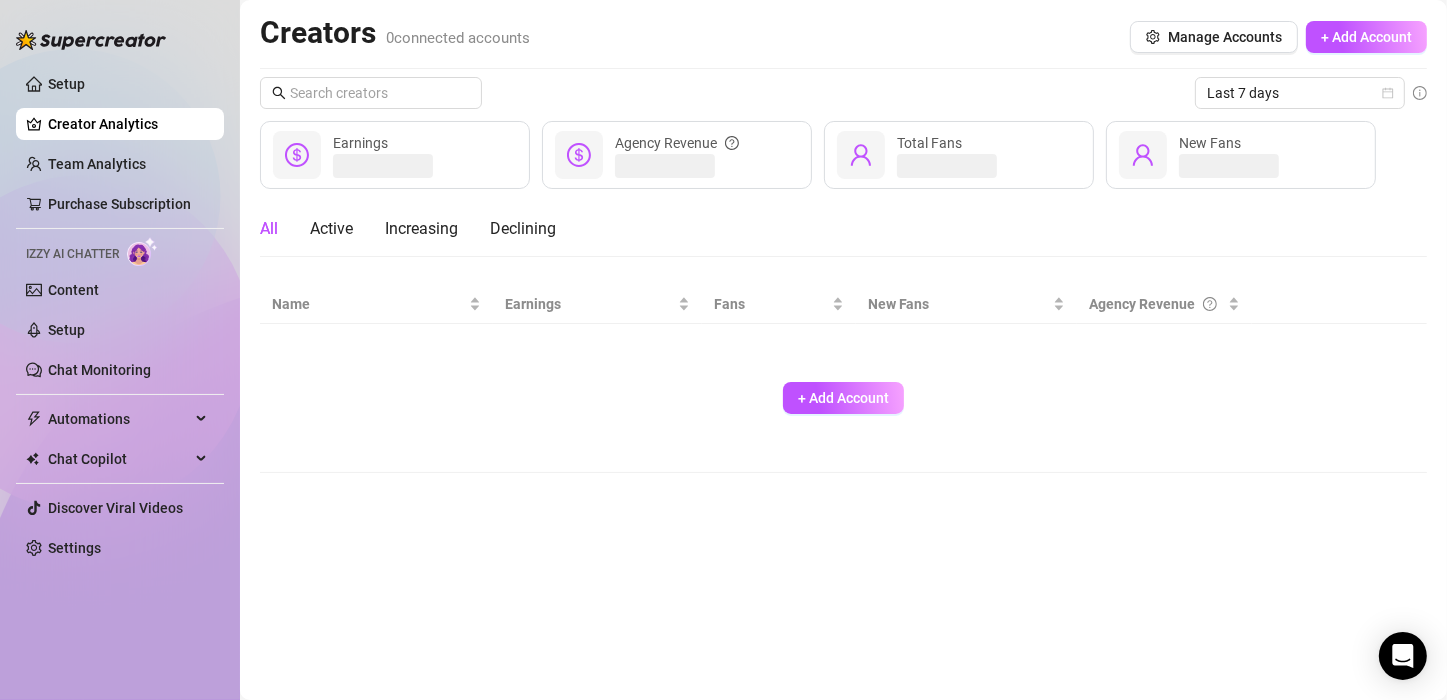 scroll, scrollTop: 0, scrollLeft: 0, axis: both 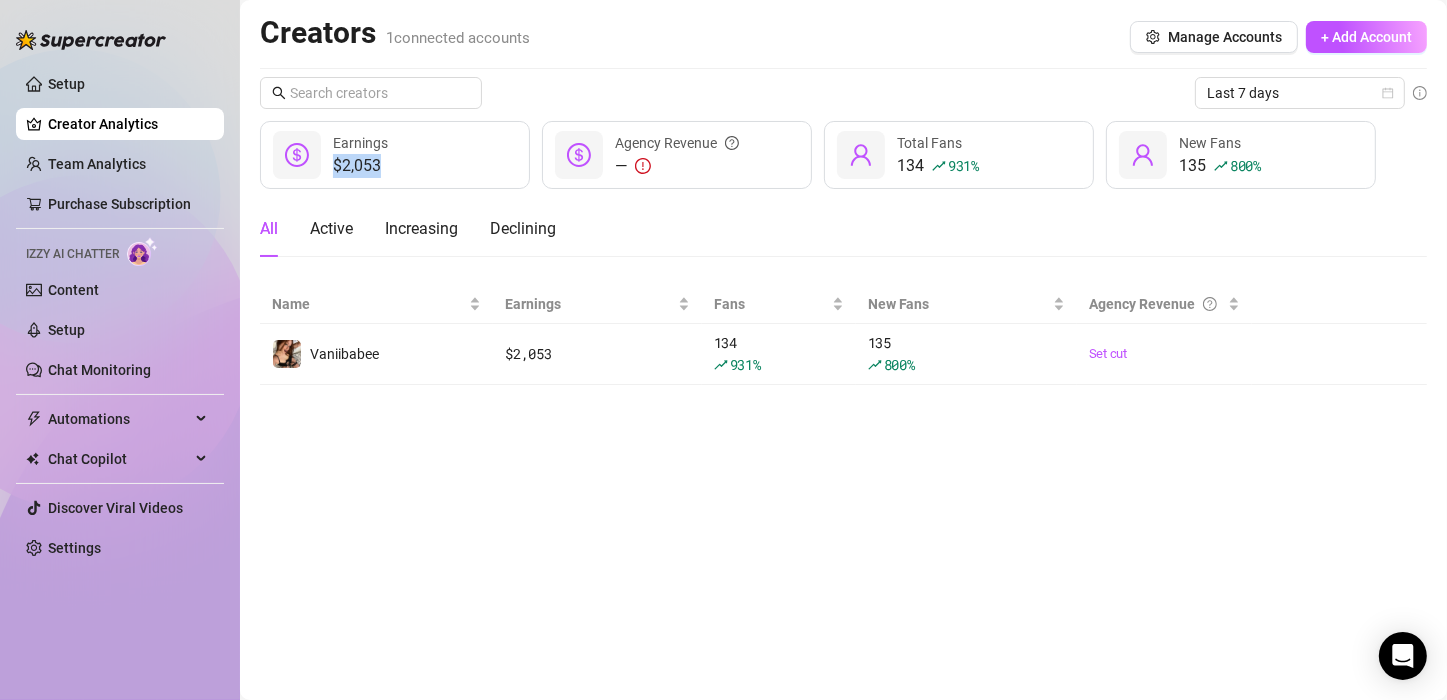 drag, startPoint x: 325, startPoint y: 170, endPoint x: 399, endPoint y: 189, distance: 76.40026 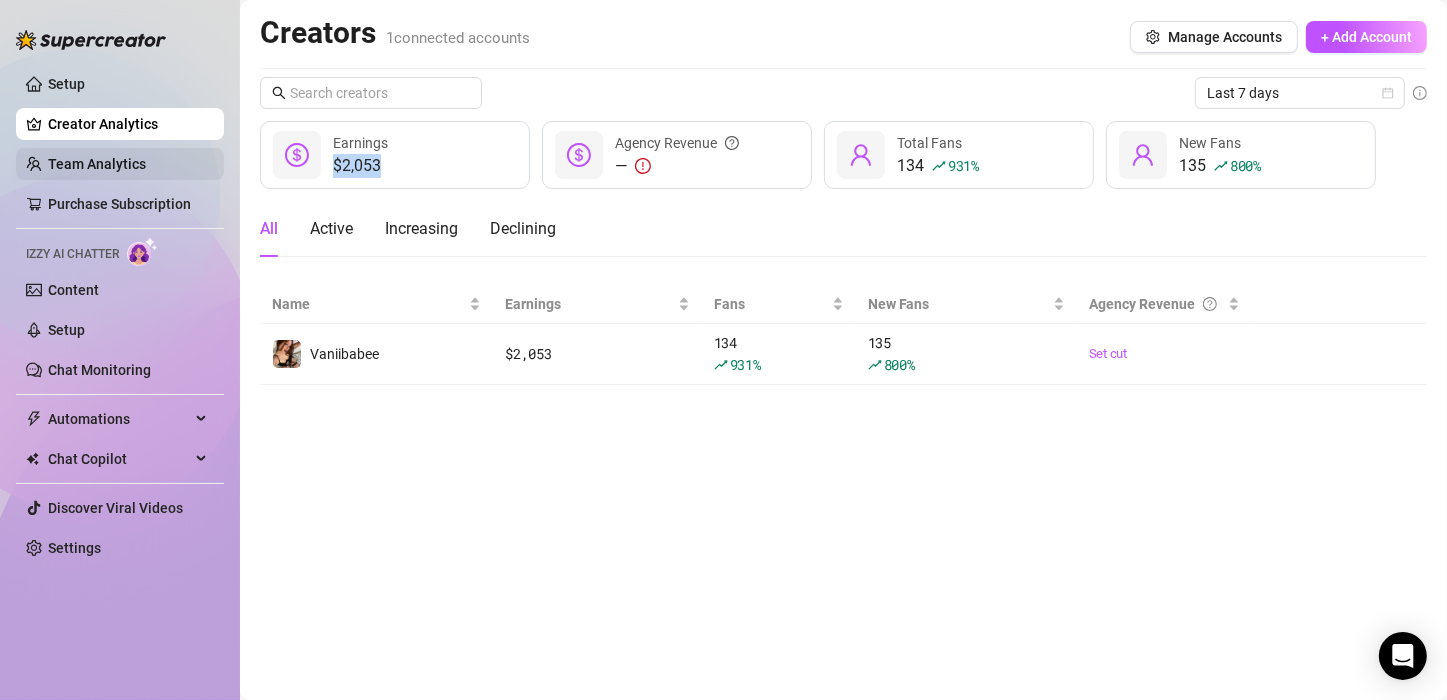 click on "Team Analytics" at bounding box center (97, 164) 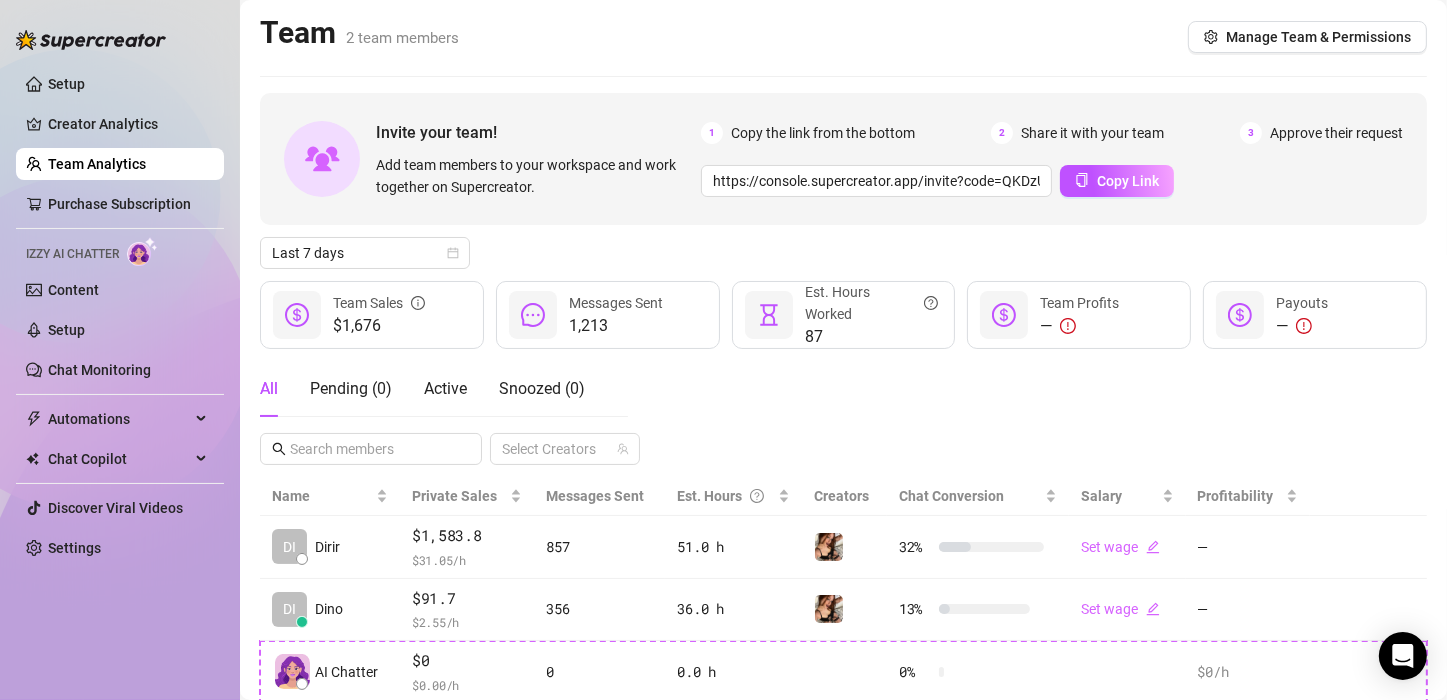 scroll, scrollTop: 62, scrollLeft: 0, axis: vertical 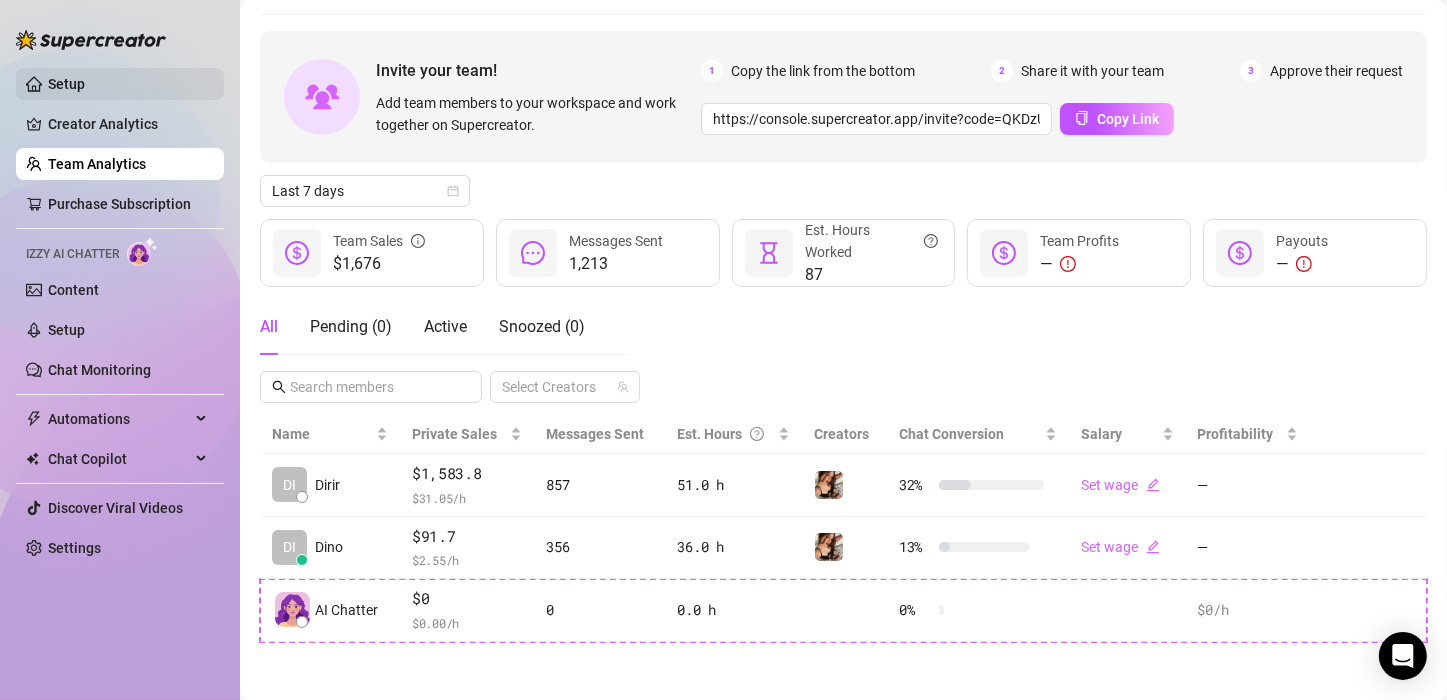click on "Setup" at bounding box center (66, 84) 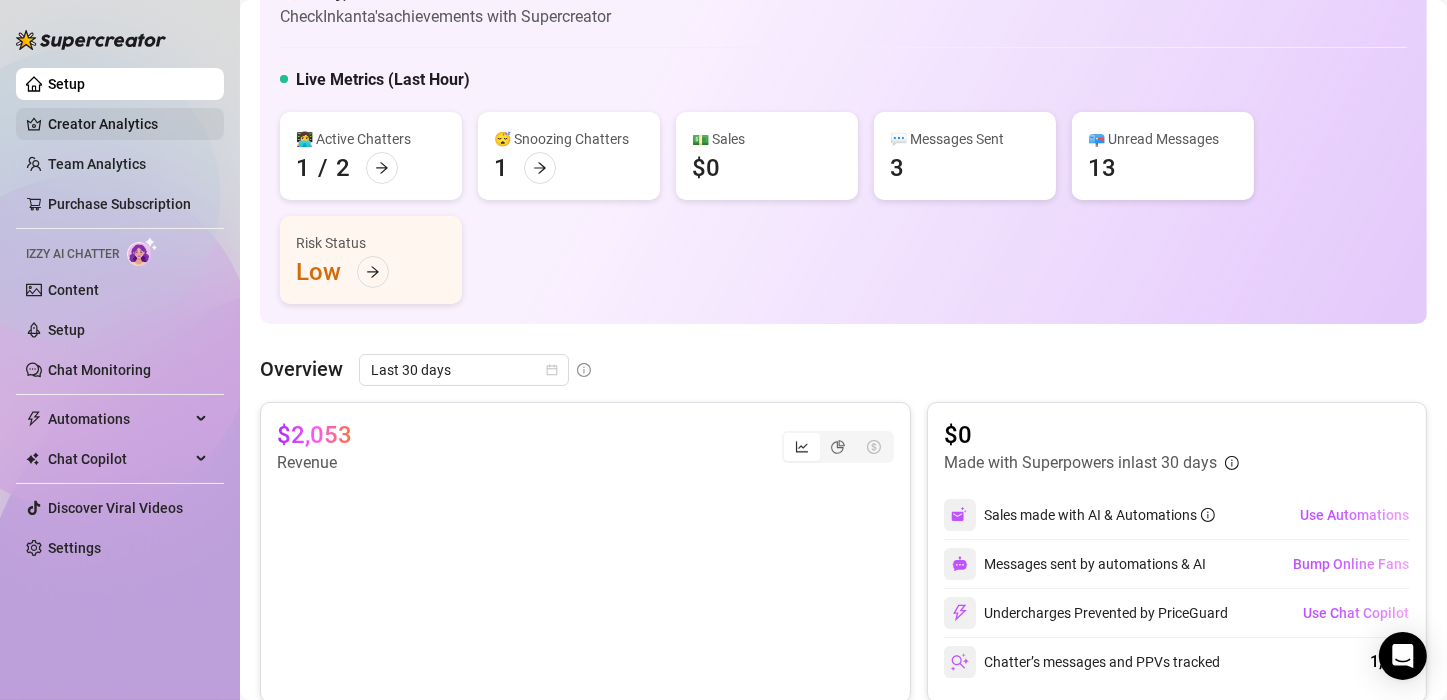 click on "Creator Analytics" at bounding box center [128, 124] 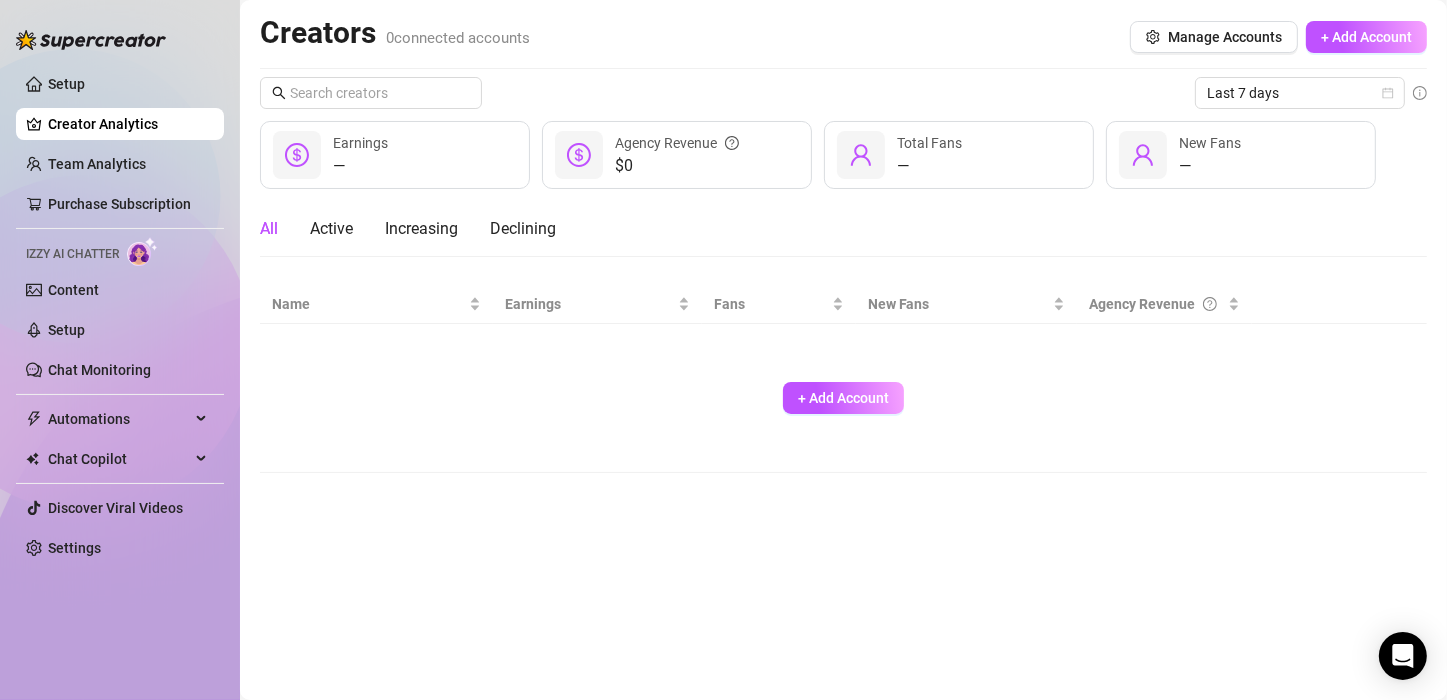 scroll, scrollTop: 0, scrollLeft: 0, axis: both 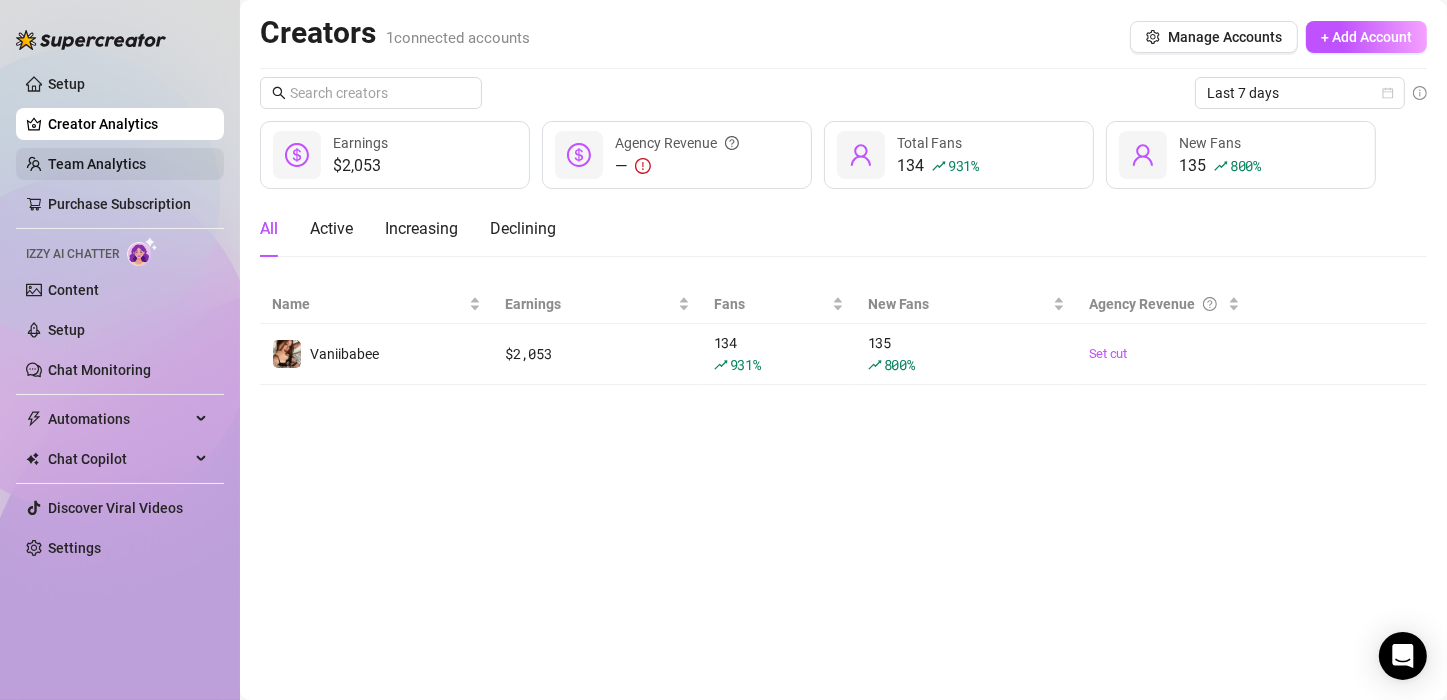 click on "Team Analytics" at bounding box center [97, 164] 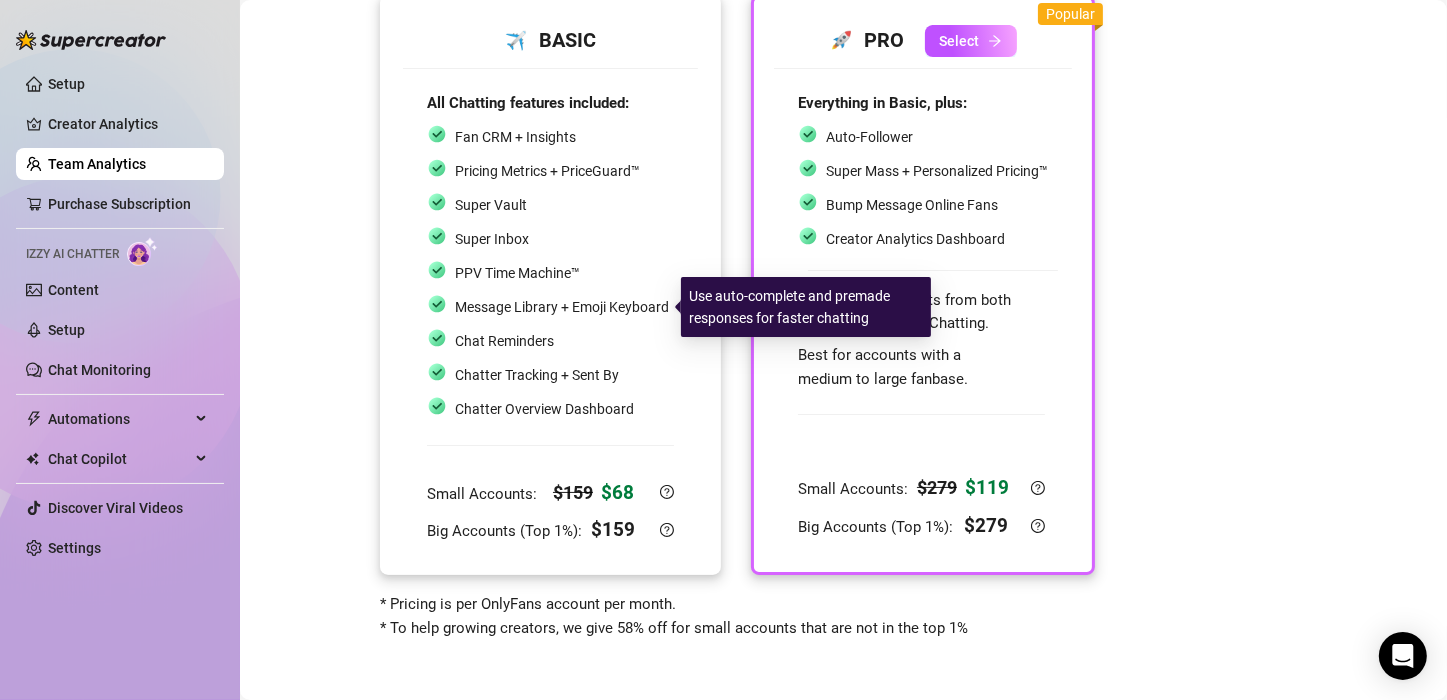 scroll, scrollTop: 37, scrollLeft: 0, axis: vertical 